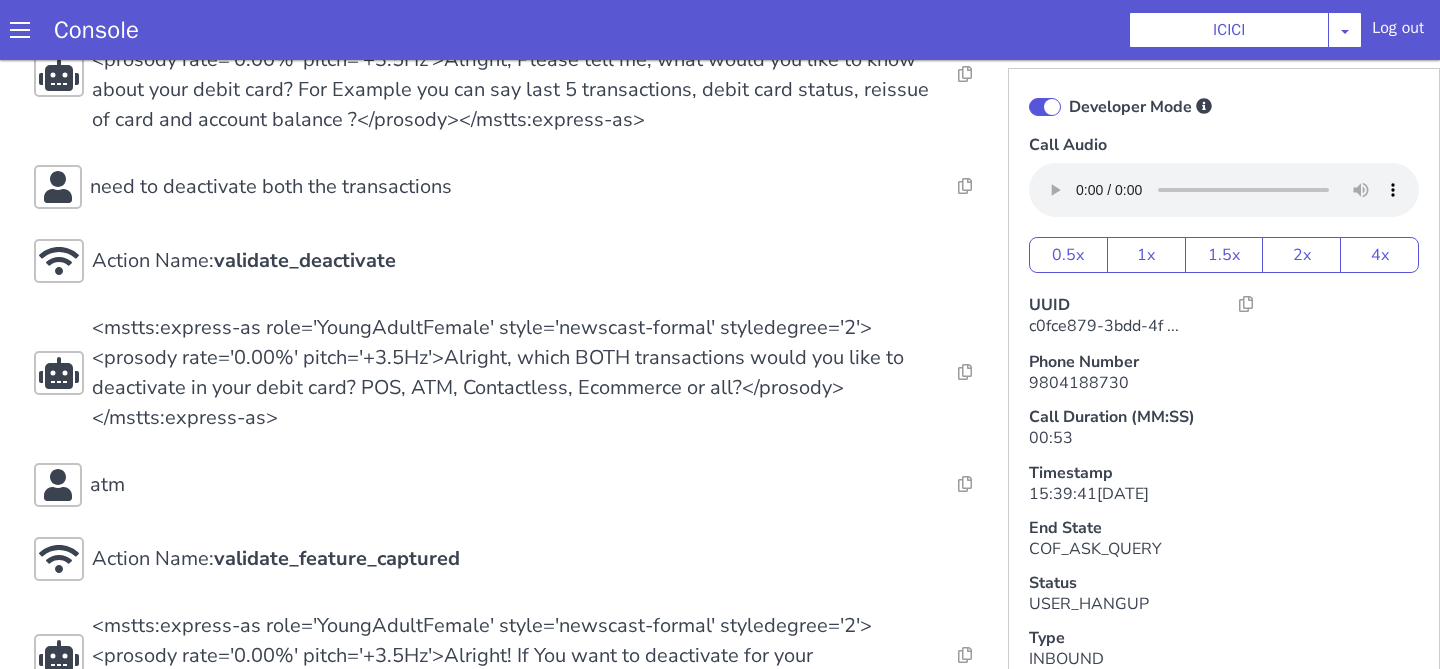 scroll, scrollTop: 622, scrollLeft: 0, axis: vertical 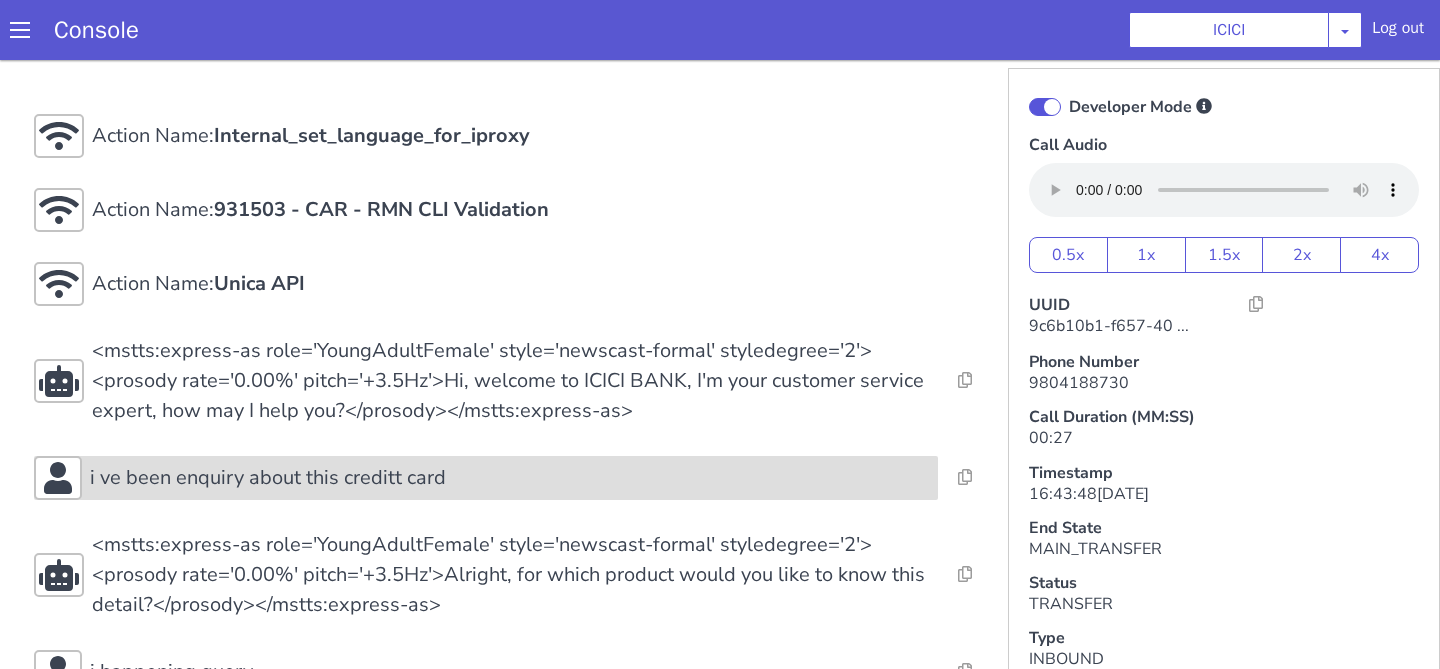 click on "i ve been enquiry about this creditt card" at bounding box center (510, 478) 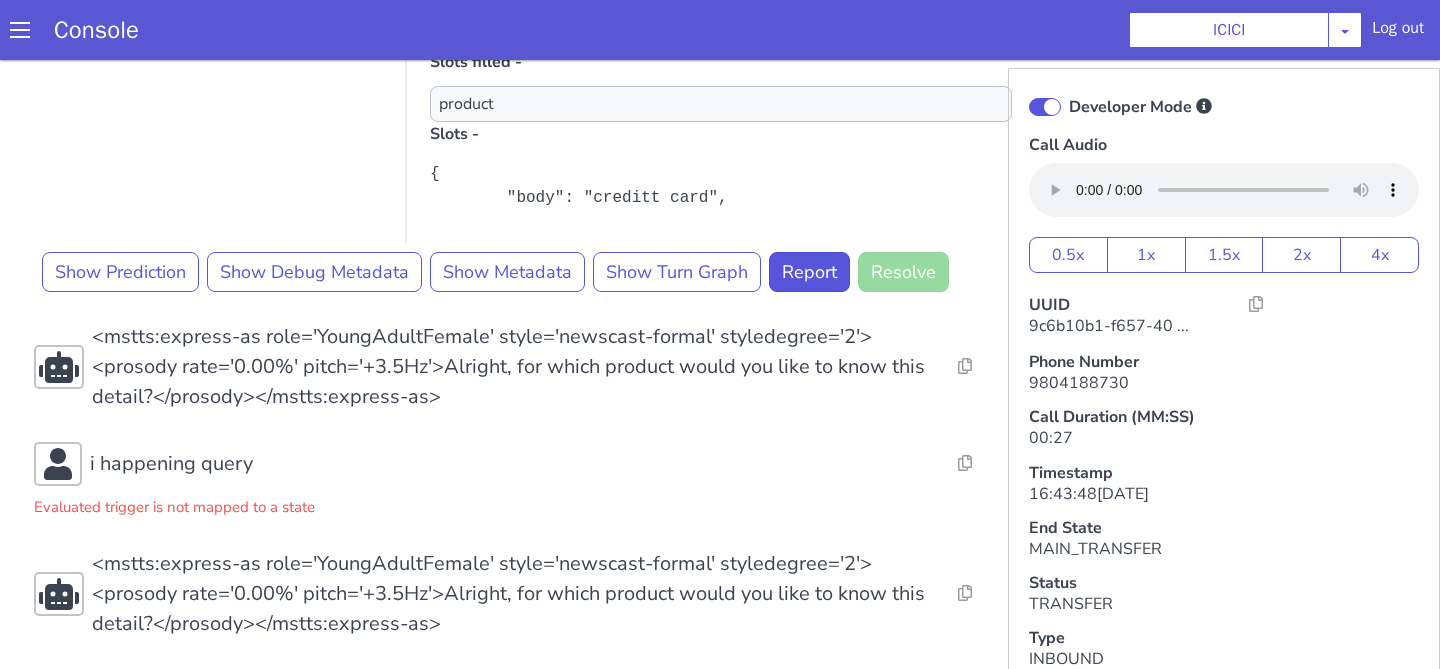 scroll, scrollTop: 801, scrollLeft: 0, axis: vertical 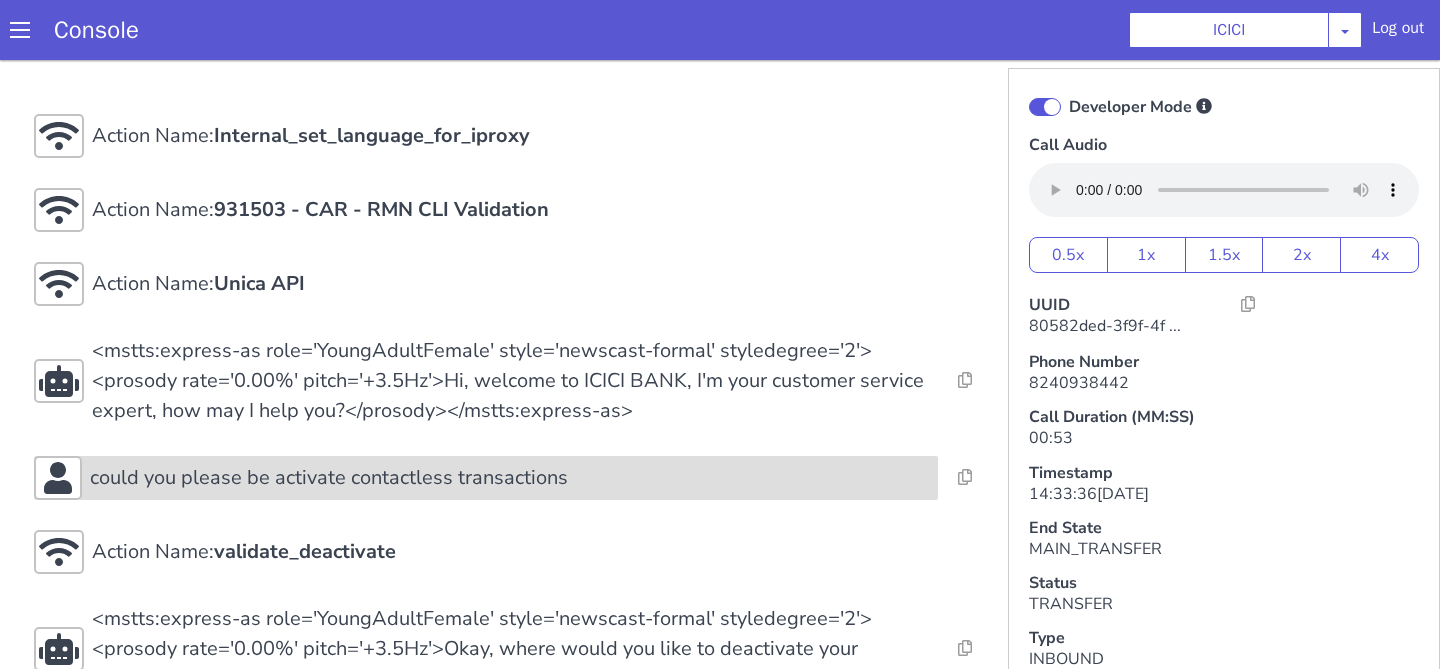 click on "could you please be activate contactless transactions" at bounding box center [510, 478] 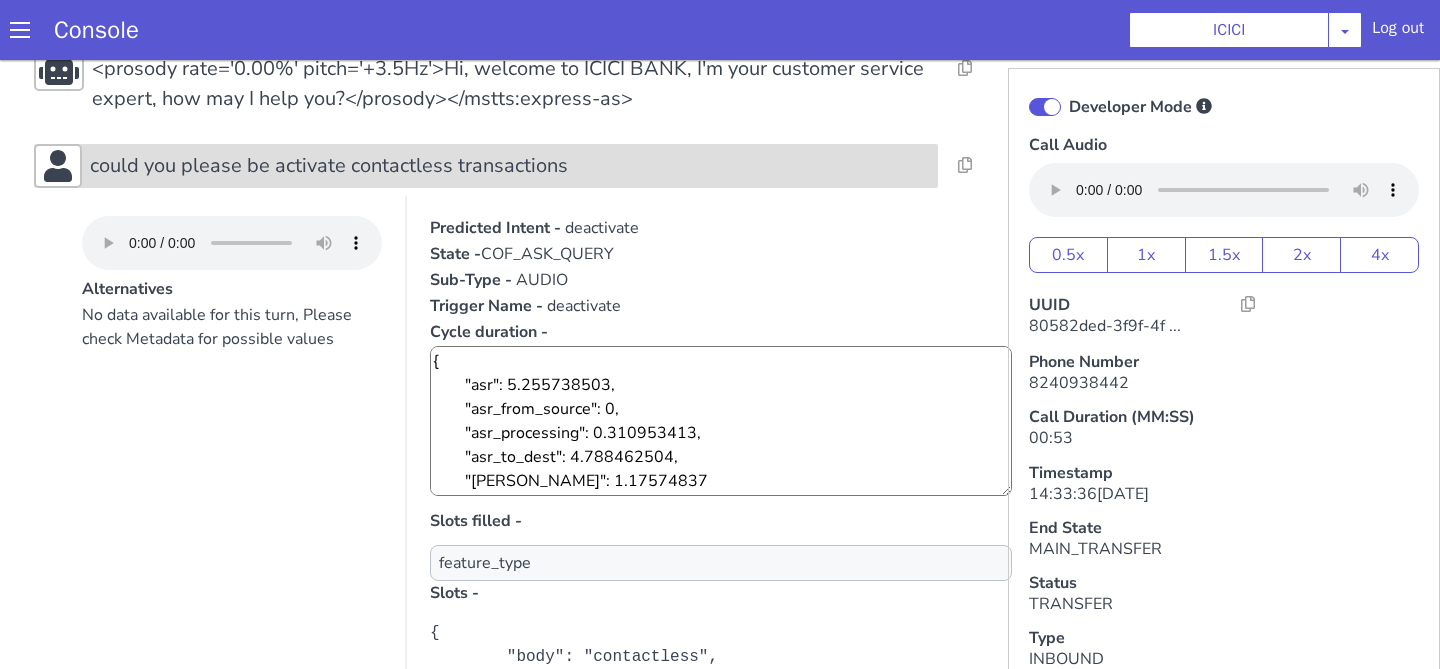 scroll, scrollTop: 455, scrollLeft: 0, axis: vertical 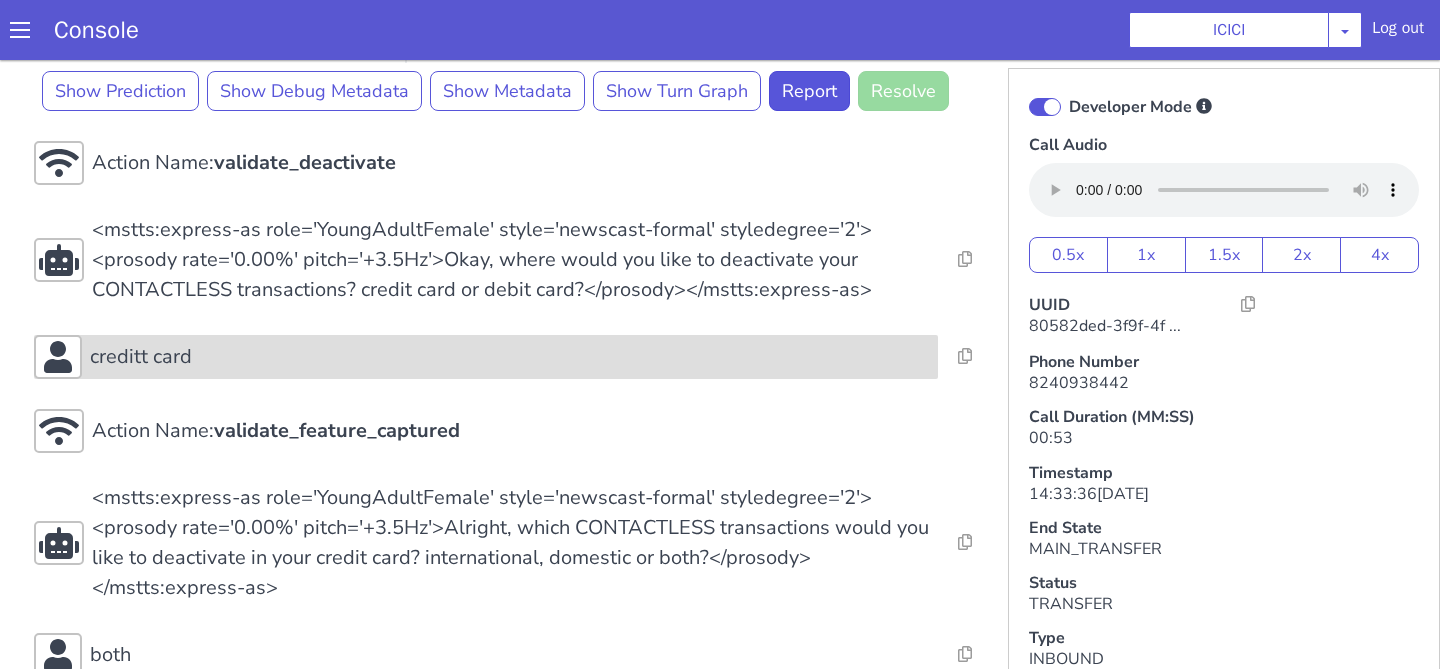 click on "creditt card" at bounding box center (486, 357) 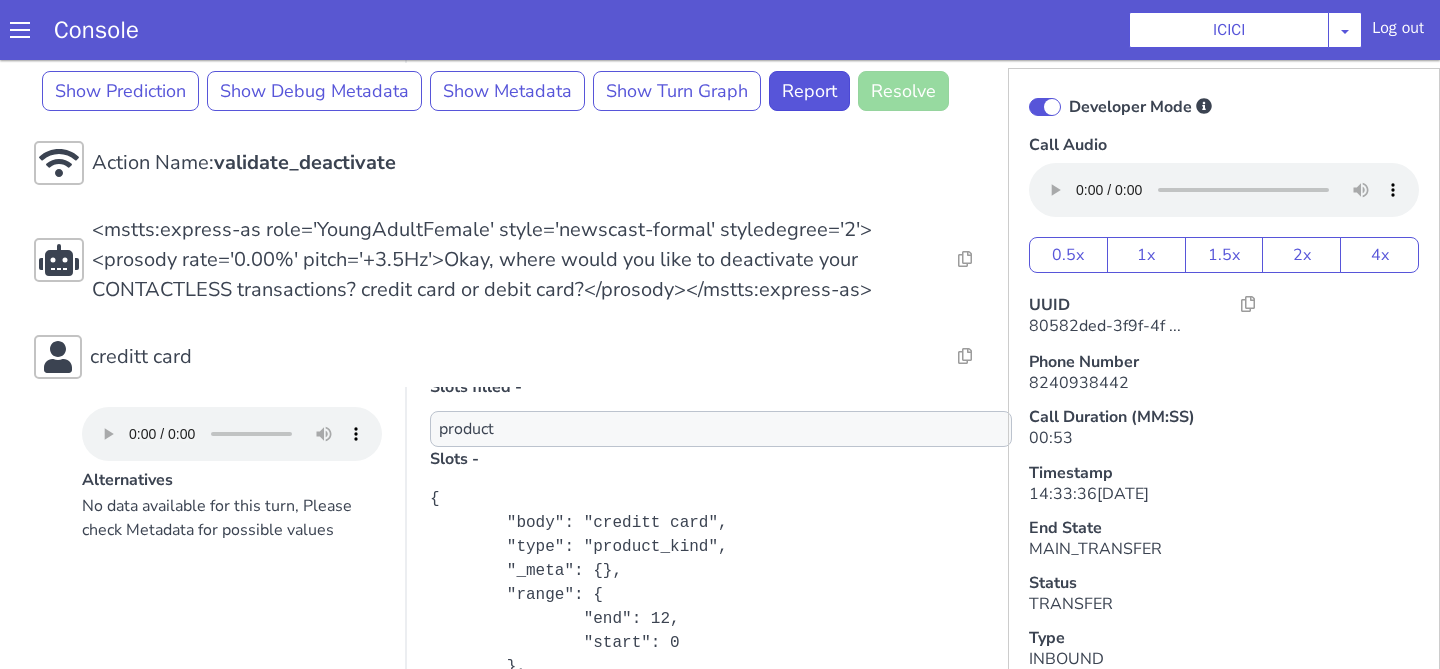 scroll, scrollTop: 355, scrollLeft: 0, axis: vertical 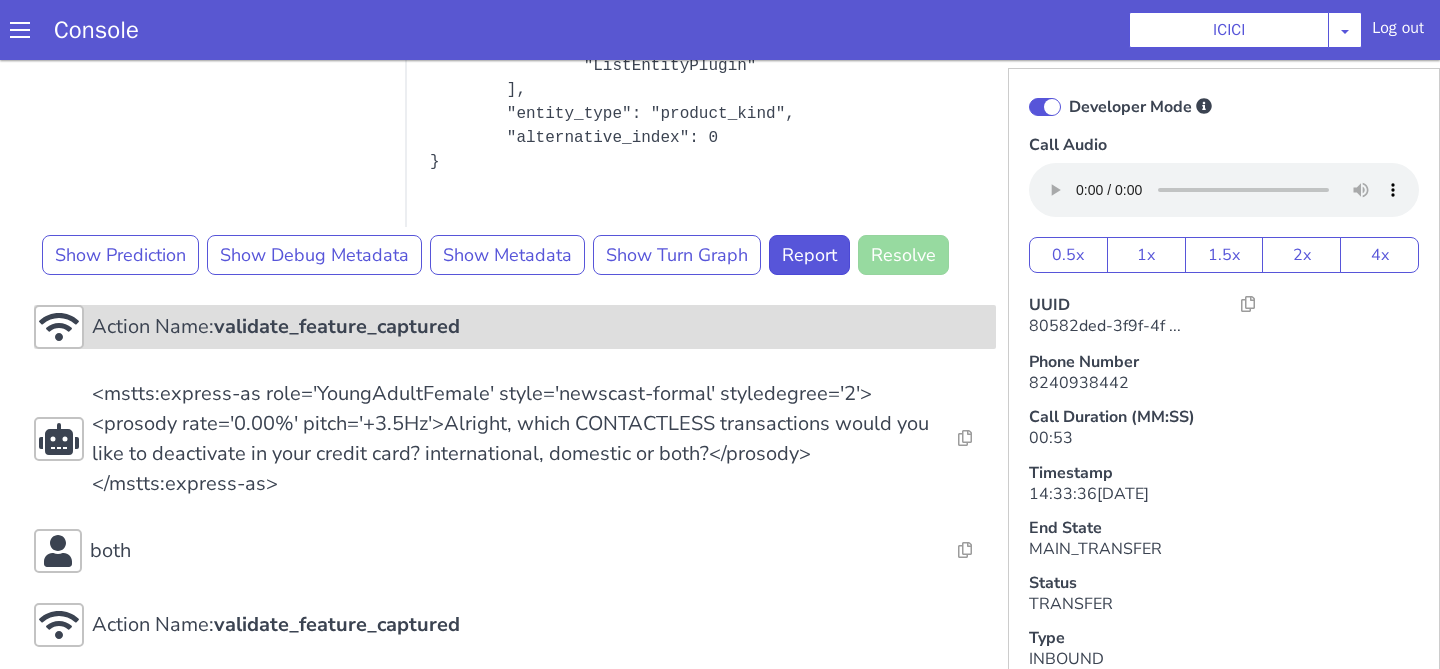 click on "validate_feature_captured" at bounding box center (337, 326) 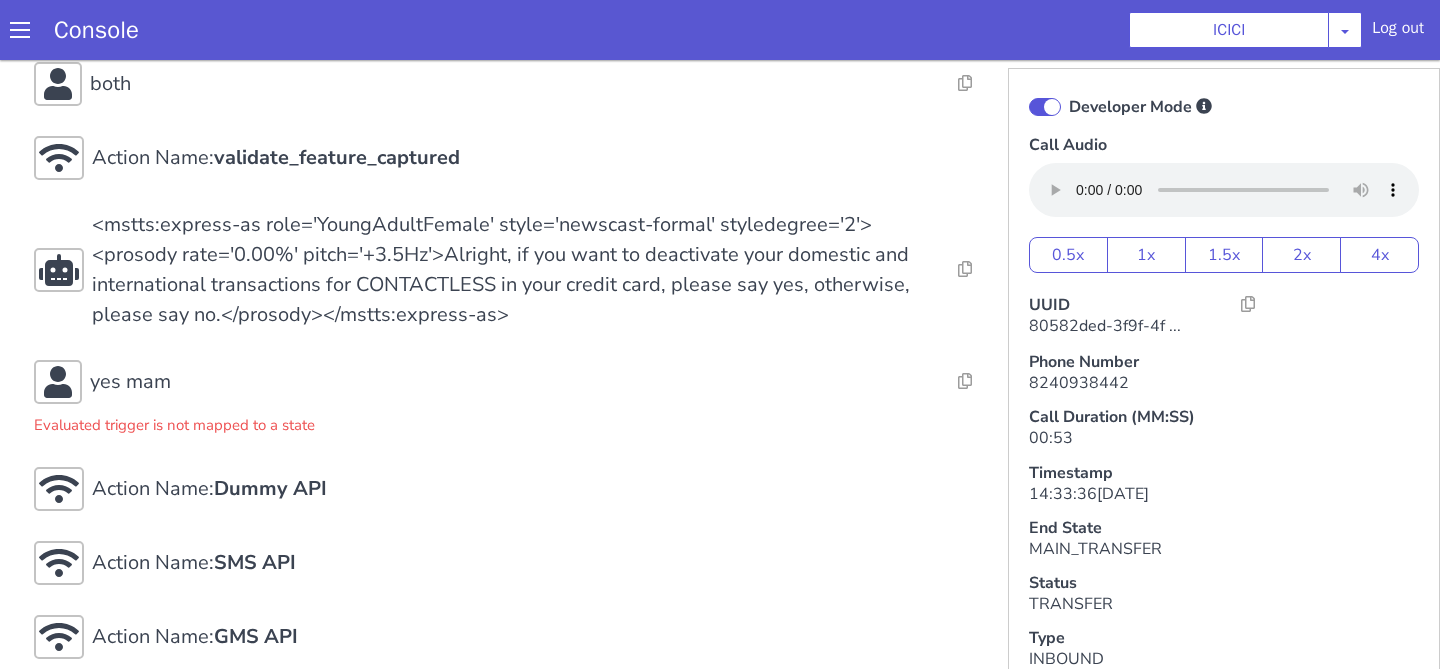 scroll, scrollTop: 2400, scrollLeft: 0, axis: vertical 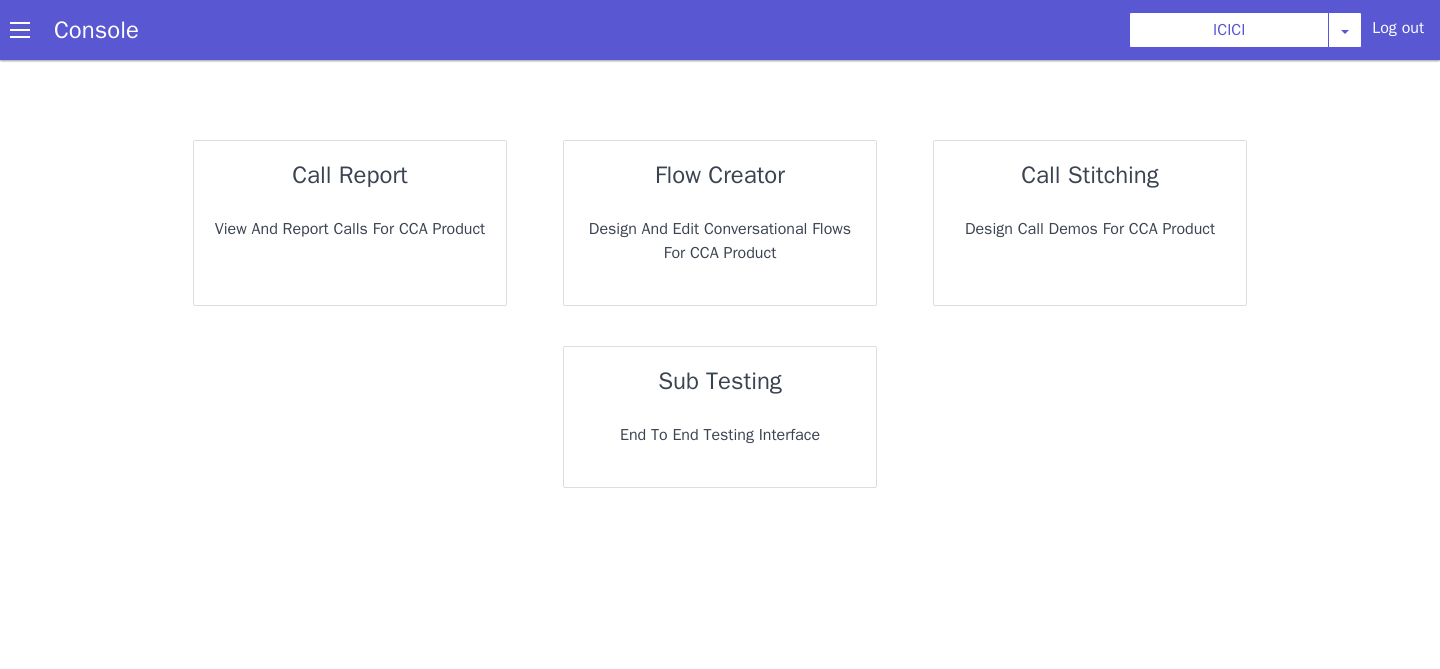 click on "sub testing End to End Testing Interface" at bounding box center (720, 417) 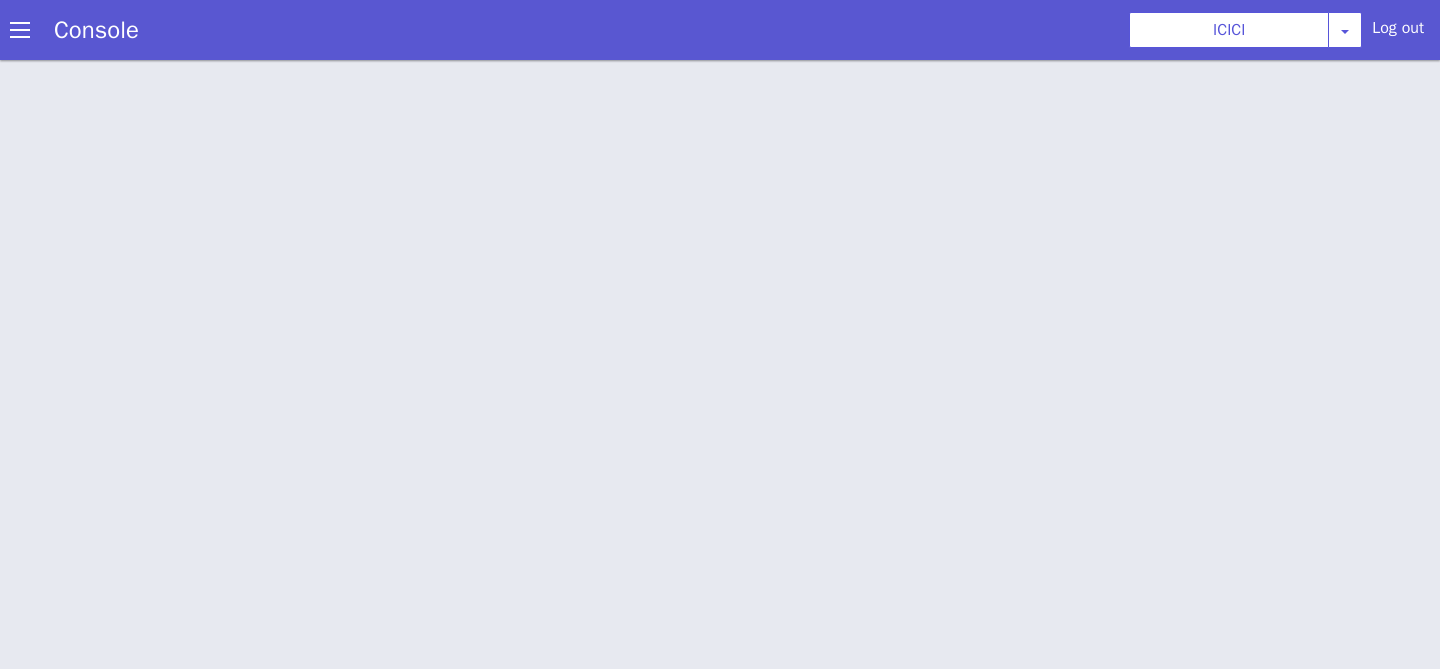 scroll, scrollTop: 6, scrollLeft: 0, axis: vertical 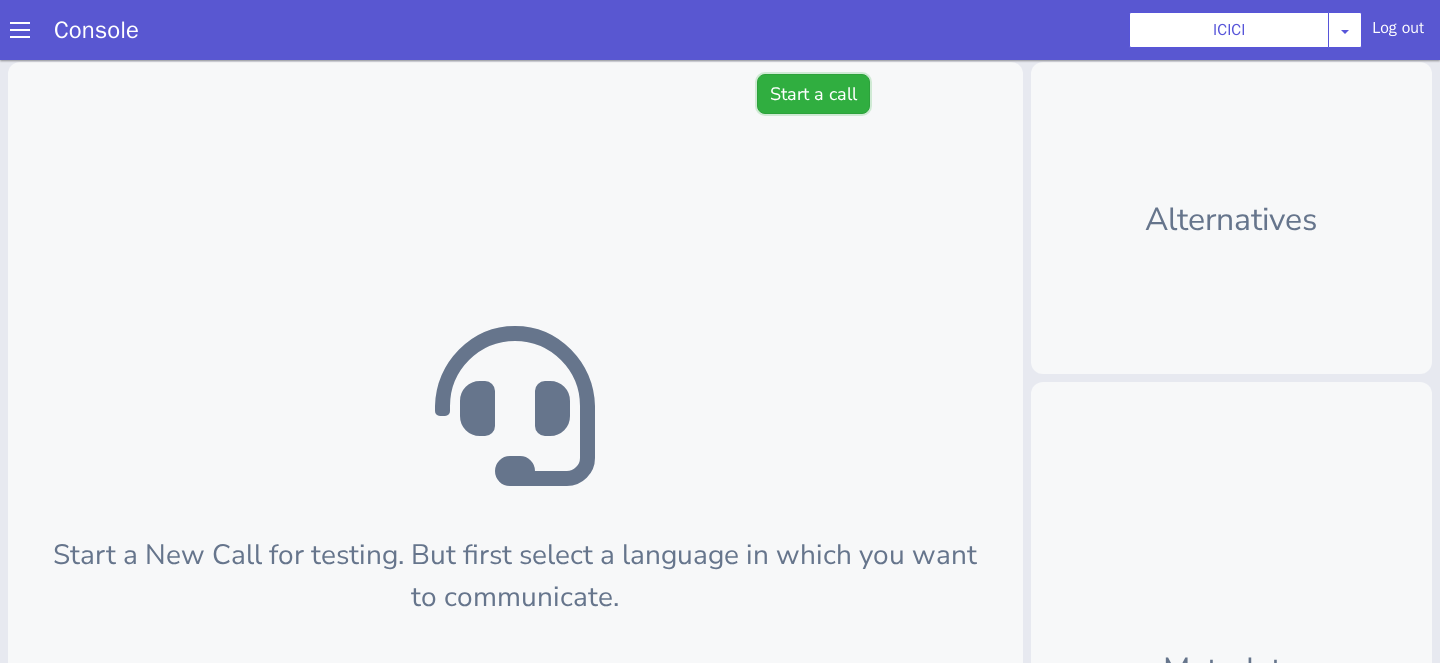 click on "Start a call" at bounding box center (813, 94) 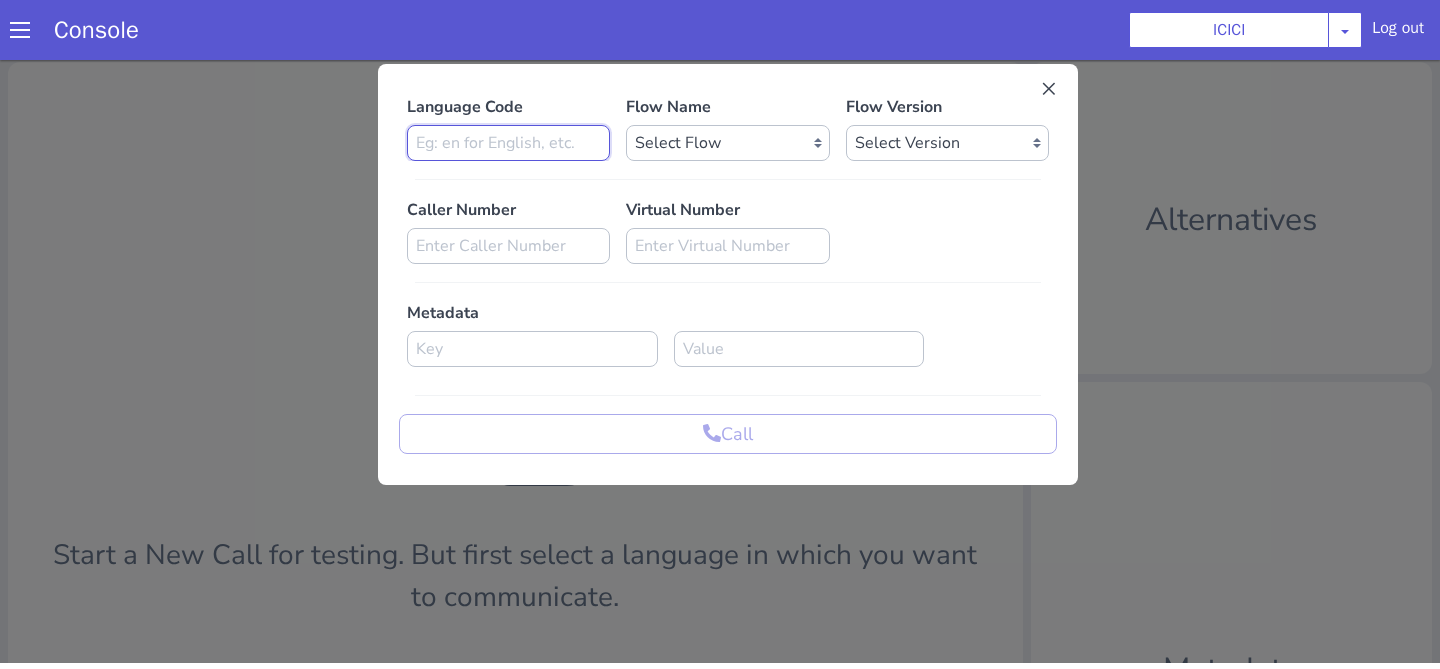 click at bounding box center (508, 143) 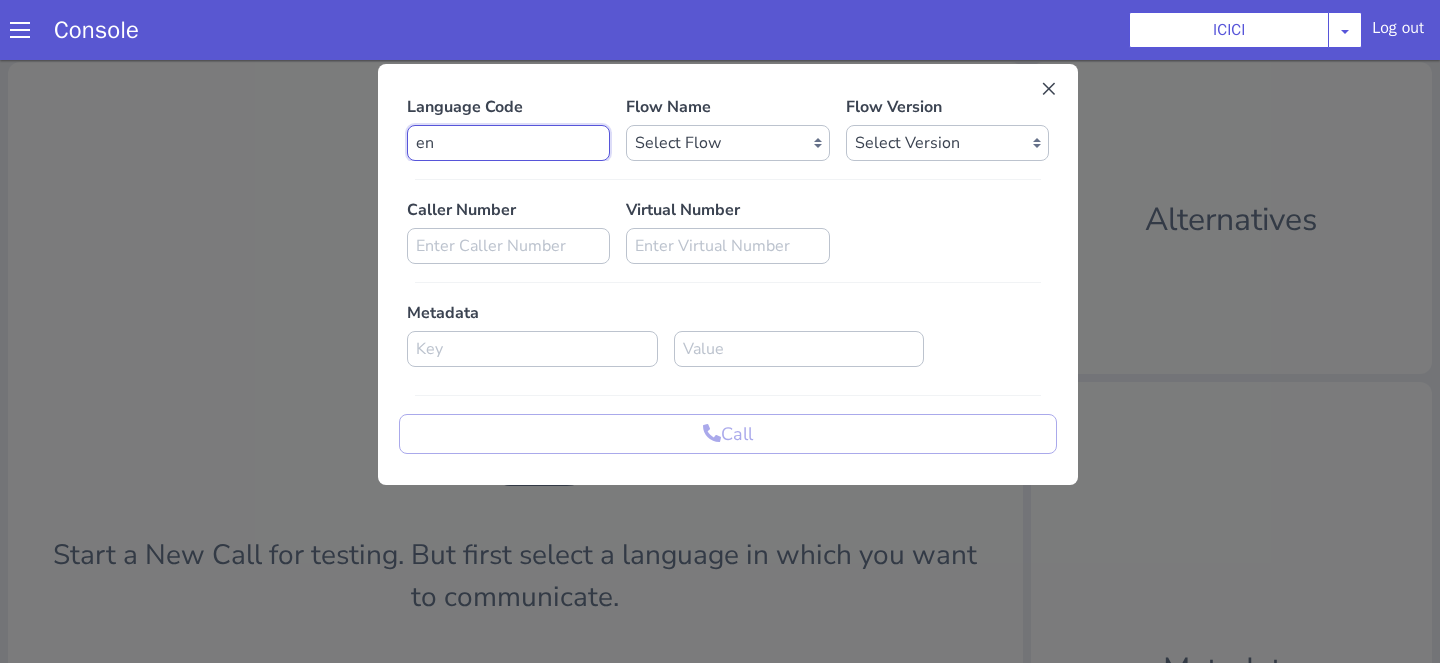 type on "en" 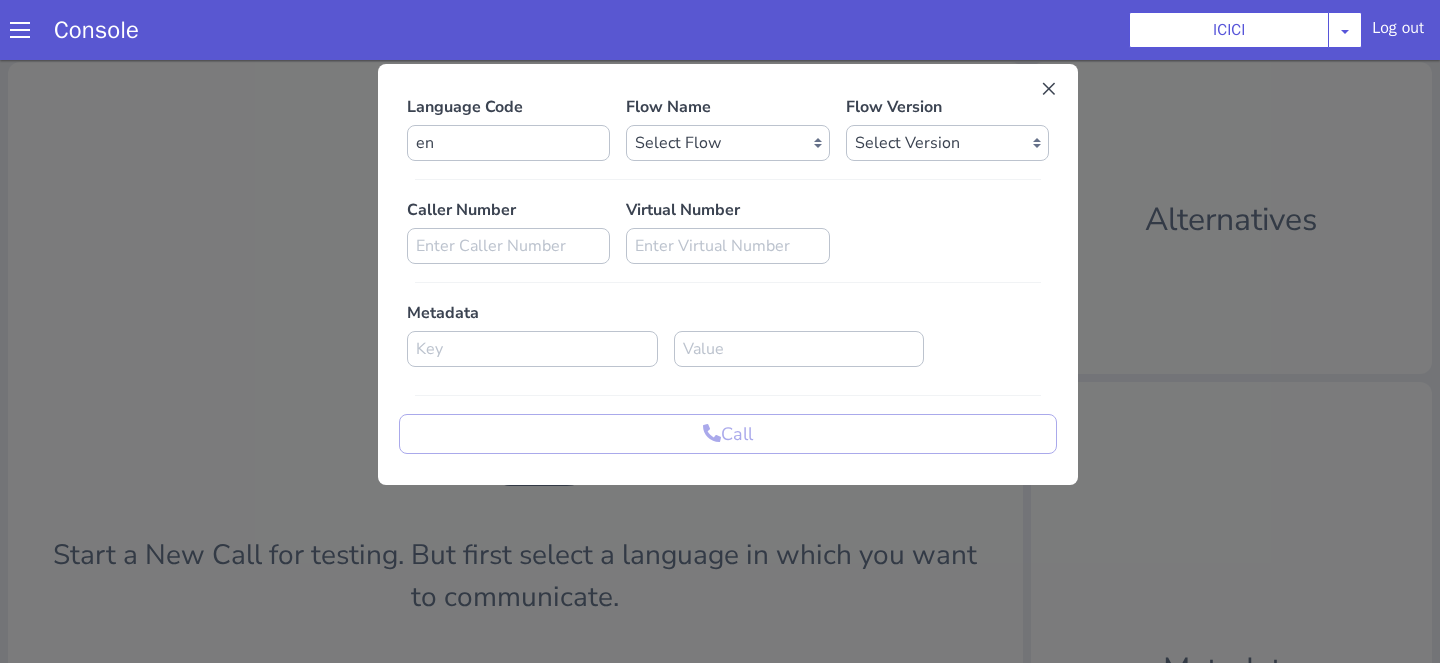 click on "Flow Name" at bounding box center [727, 107] 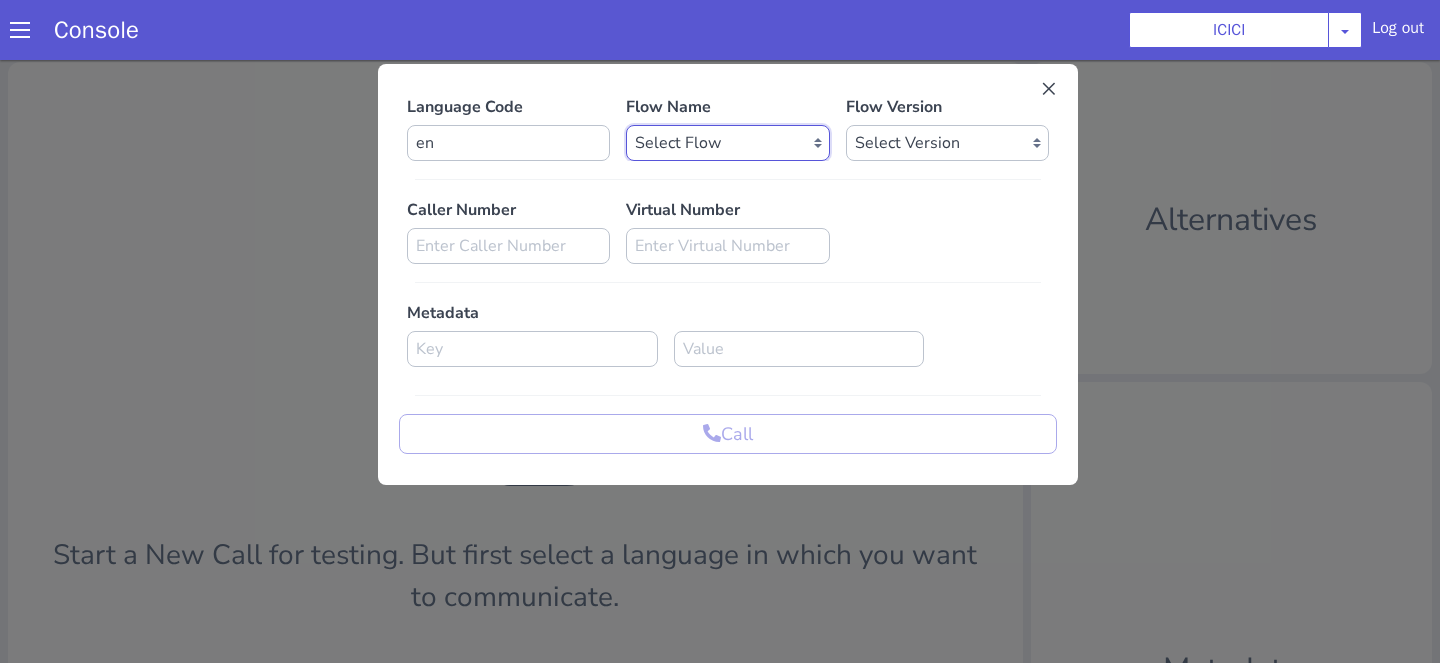 click on "Select Flow sachin_testing icici_test_import_1 icici_test icici_dummy infra_test ICICI_2 inter_digit_dtmf_wait_test icici ICICI_2.1 icici_incident_reporting Dummy_testcase icici_impostor_test icici_dtmf_patience_test DTMF_patience_test_bot icici_bot_2.0 (dropped) icici_cdbc_modification icici_migration phase_5 icici_lic_ipo icici_temp icici_outbound icici_poc_sip_trunking icici_prod_sync_temp icici_CC_limit_enhancement icici_farmer_bot icici_farmer_bot_hindi icici_hi icici_dialogy" at bounding box center (727, 143) 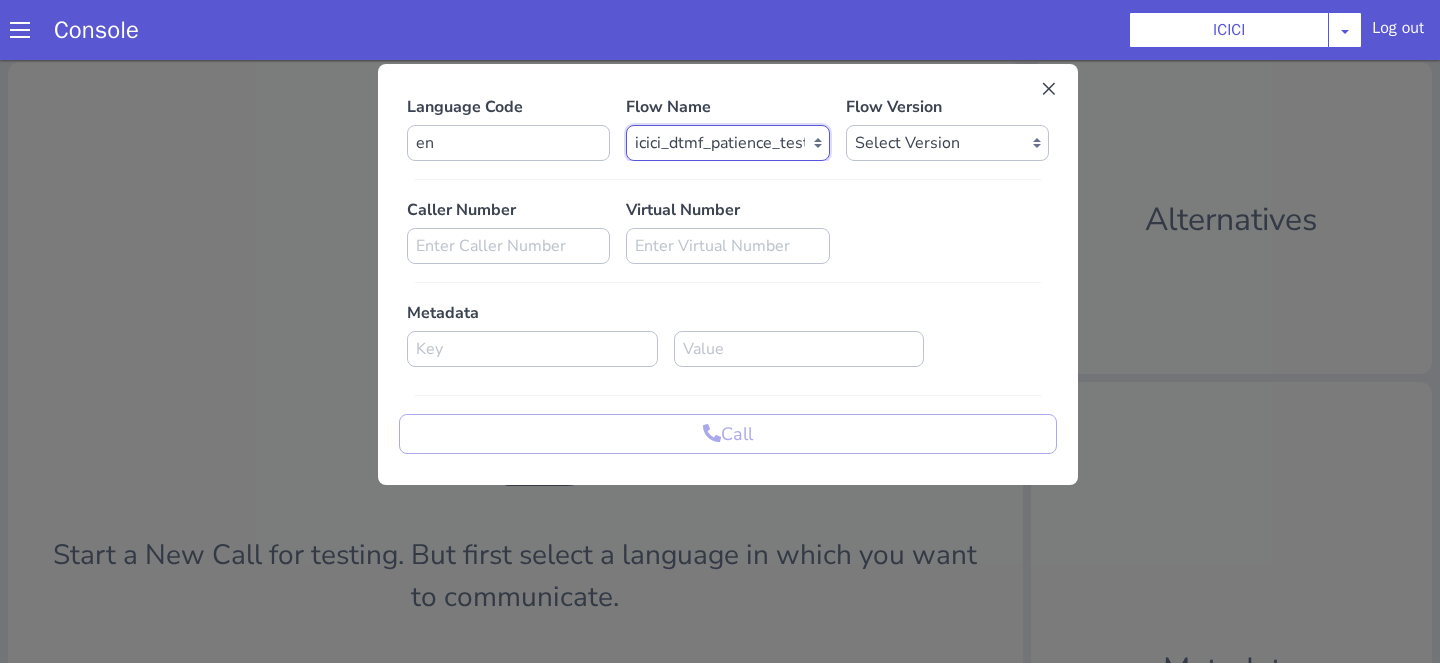 click on "Select Flow sachin_testing icici_test_import_1 icici_test icici_dummy infra_test ICICI_2 inter_digit_dtmf_wait_test icici ICICI_2.1 icici_incident_reporting Dummy_testcase icici_impostor_test icici_dtmf_patience_test DTMF_patience_test_bot icici_bot_2.0 (dropped) icici_cdbc_modification icici_migration phase_5 icici_lic_ipo icici_temp icici_outbound icici_poc_sip_trunking icici_prod_sync_temp icici_CC_limit_enhancement icici_farmer_bot icici_farmer_bot_hindi icici_hi icici_dialogy" at bounding box center (727, 143) 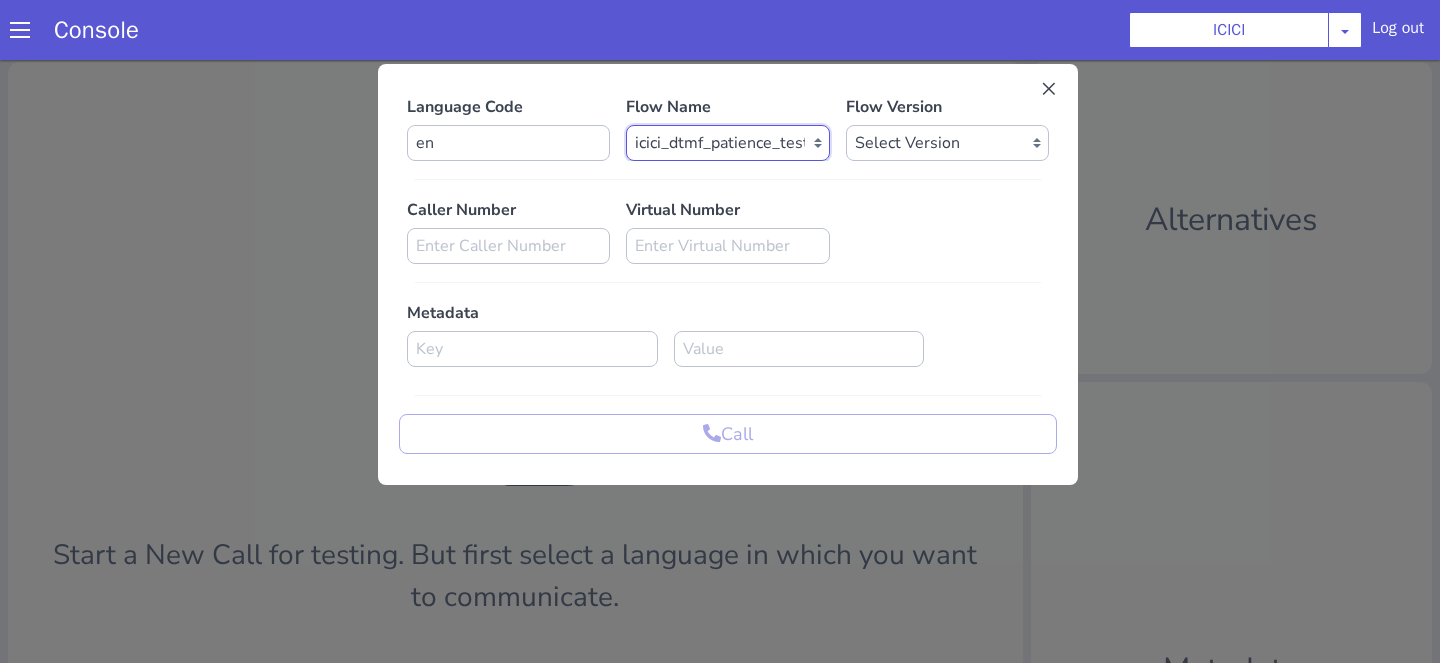select on "b03a4faf-32c3-4c7e-b817-7f3662e43ade" 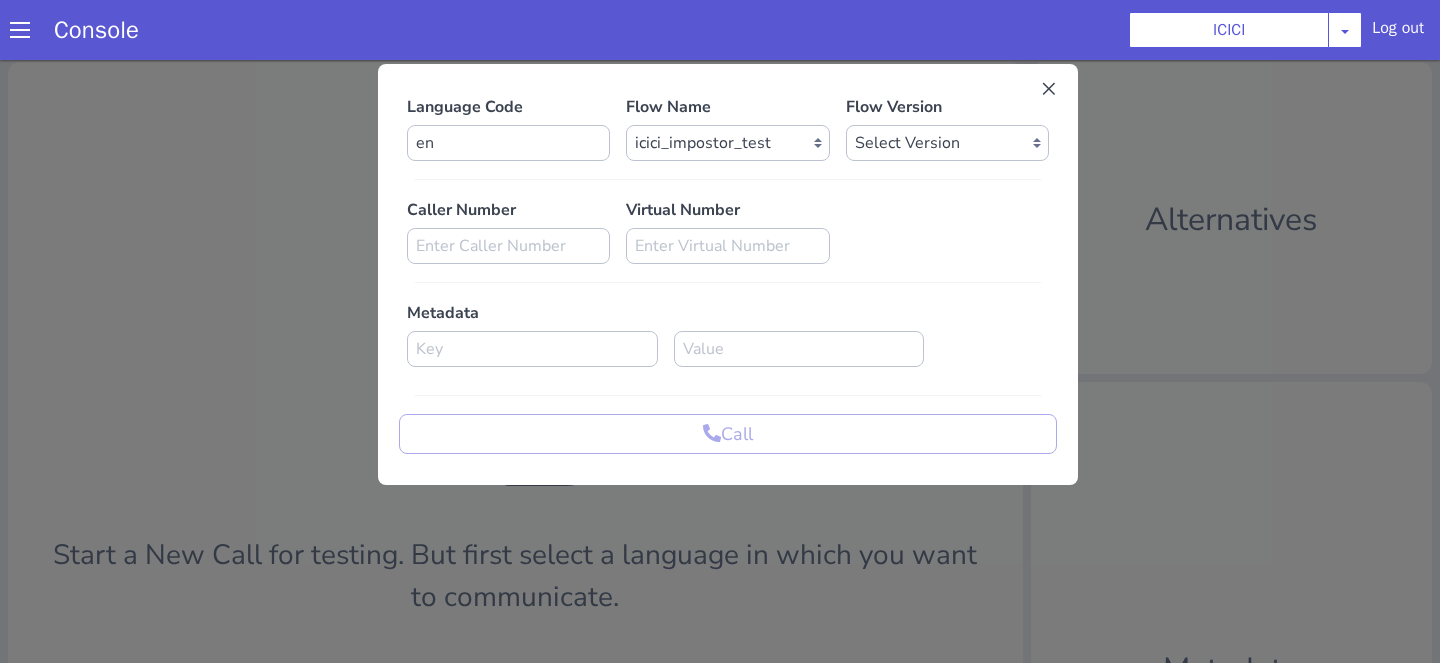 click on "Language Code en Flow Name Select Flow sachin_testing icici_test_import_1 icici_test icici_dummy infra_test ICICI_2 inter_digit_dtmf_wait_test icici ICICI_2.1 icici_incident_reporting Dummy_testcase icici_impostor_test icici_dtmf_patience_test DTMF_patience_test_bot icici_bot_2.0 (dropped) icici_cdbc_modification icici_migration phase_5 icici_lic_ipo icici_temp icici_outbound icici_poc_sip_trunking icici_prod_sync_temp icici_CC_limit_enhancement icici_farmer_bot icici_farmer_bot_hindi icici_hi icici_dialogy Flow Version Select Version 0.0.45 0.0.44 0.0.43 0.0.42 0.0.41 0.0.40 0.0.39 0.0.38 0.0.37 0.0.36 0.0.35 0.0.34 0.0.33 0.0.32 0.0.31 0.0.30 0.0.29 0.0.28 0.0.27 0.0.26 0.0.25 0.0.24 0.0.23 0.0.22 0.0.21 0.0.20 0.0.19 0.0.18 0.0.17 0.0.16 0.0.15 0.0.14 0.0.13 0.0.12 0.0.11 0.0.10 0.0.9 0.0.8 0.0.7 0.0.6 0.0.5 0.0.4 0.0.3 0.0.2 0.0.1 Caller Number Virtual Number Metadata  Call" at bounding box center (728, 274) 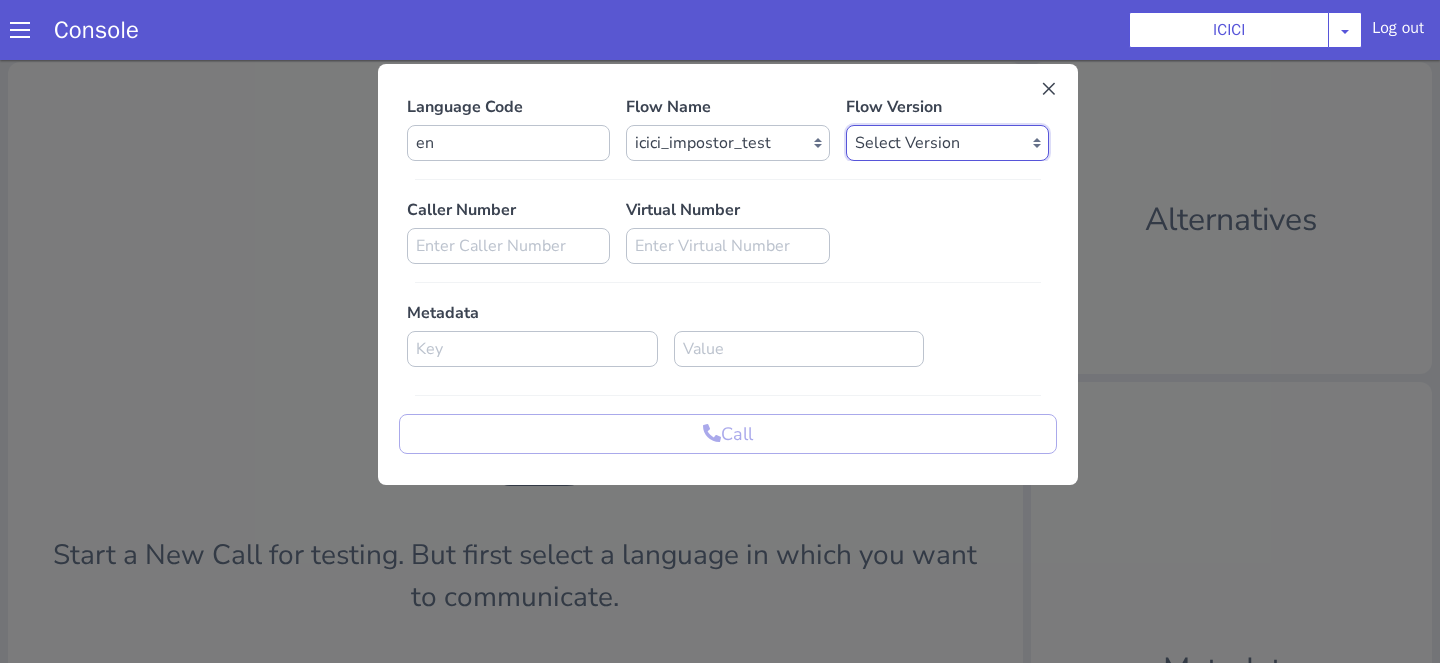 click on "Select Version 0.0.45 0.0.44 0.0.43 0.0.42 0.0.41 0.0.40 0.0.39 0.0.38 0.0.37 0.0.36 0.0.35 0.0.34 0.0.33 0.0.32 0.0.31 0.0.30 0.0.29 0.0.28 0.0.27 0.0.26 0.0.25 0.0.24 0.0.23 0.0.22 0.0.21 0.0.20 0.0.19 0.0.18 0.0.17 0.0.16 0.0.15 0.0.14 0.0.13 0.0.12 0.0.11 0.0.10 0.0.9 0.0.8 0.0.7 0.0.6 0.0.5 0.0.4 0.0.3 0.0.2 0.0.1" at bounding box center [947, 143] 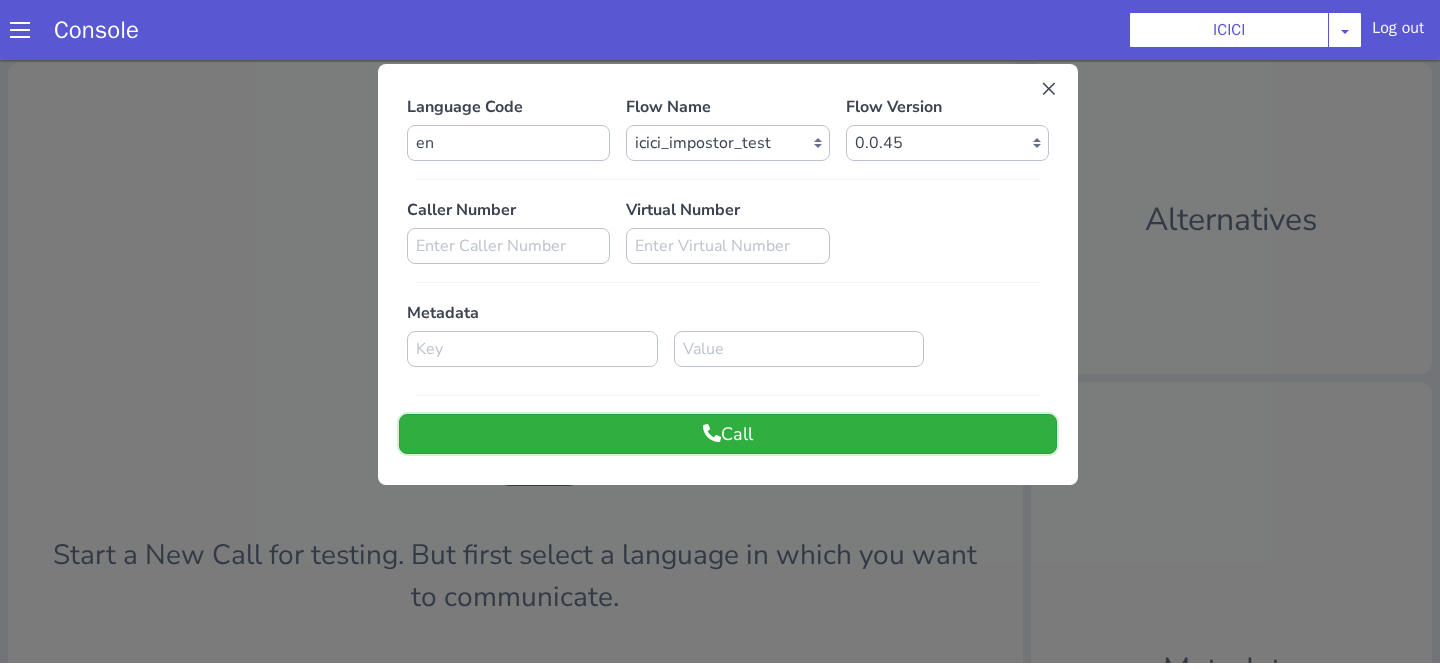 click on "Call" at bounding box center [728, 434] 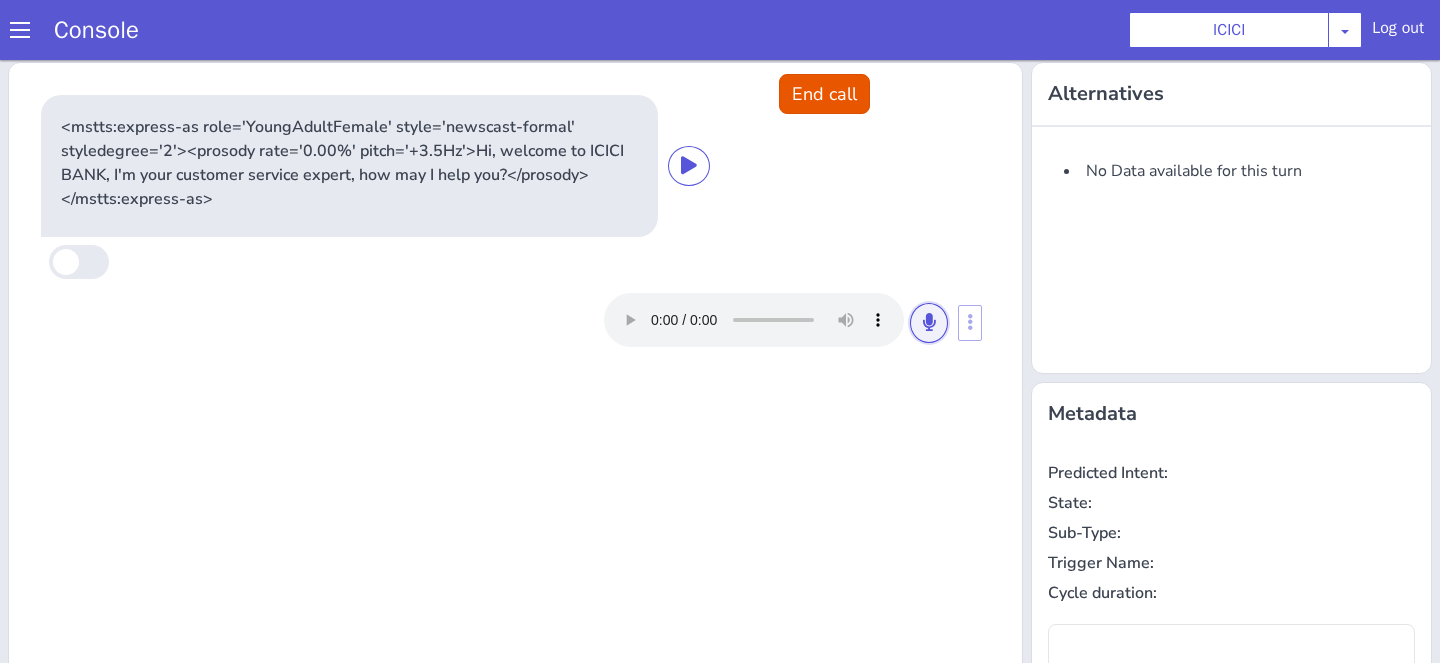 click at bounding box center (929, 323) 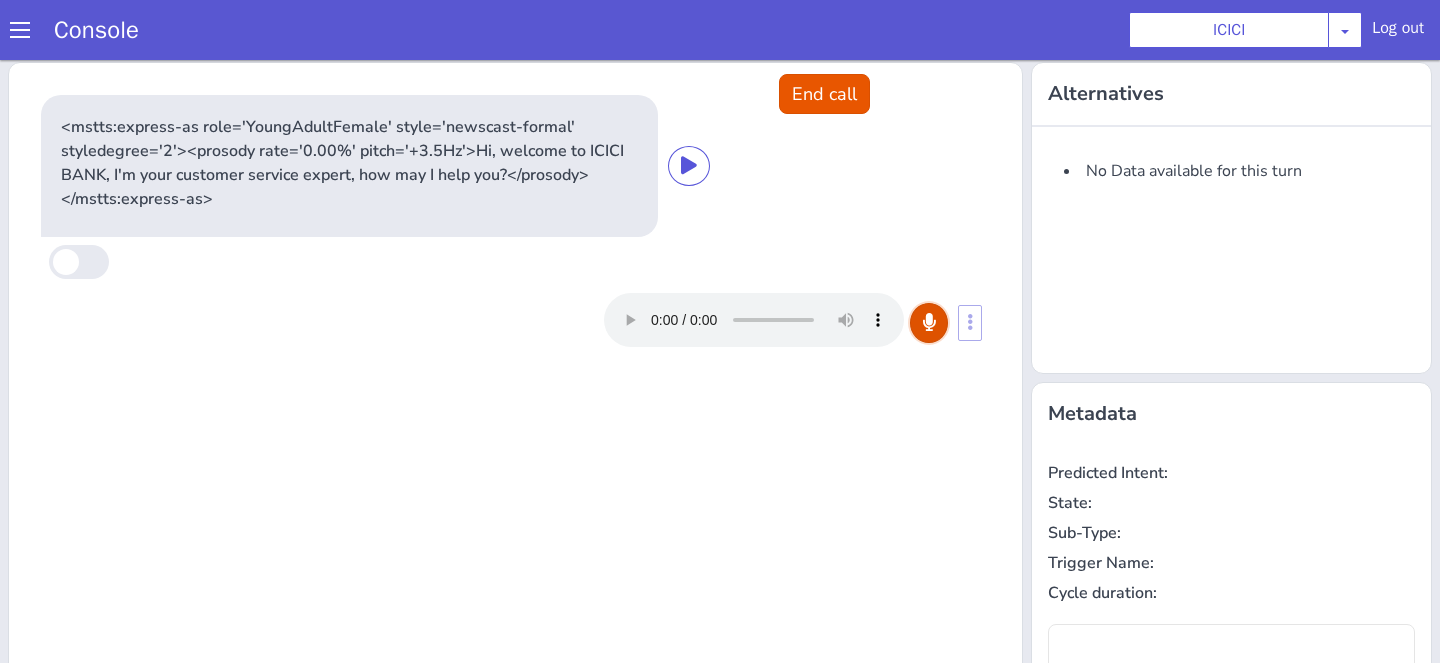 click at bounding box center [929, 323] 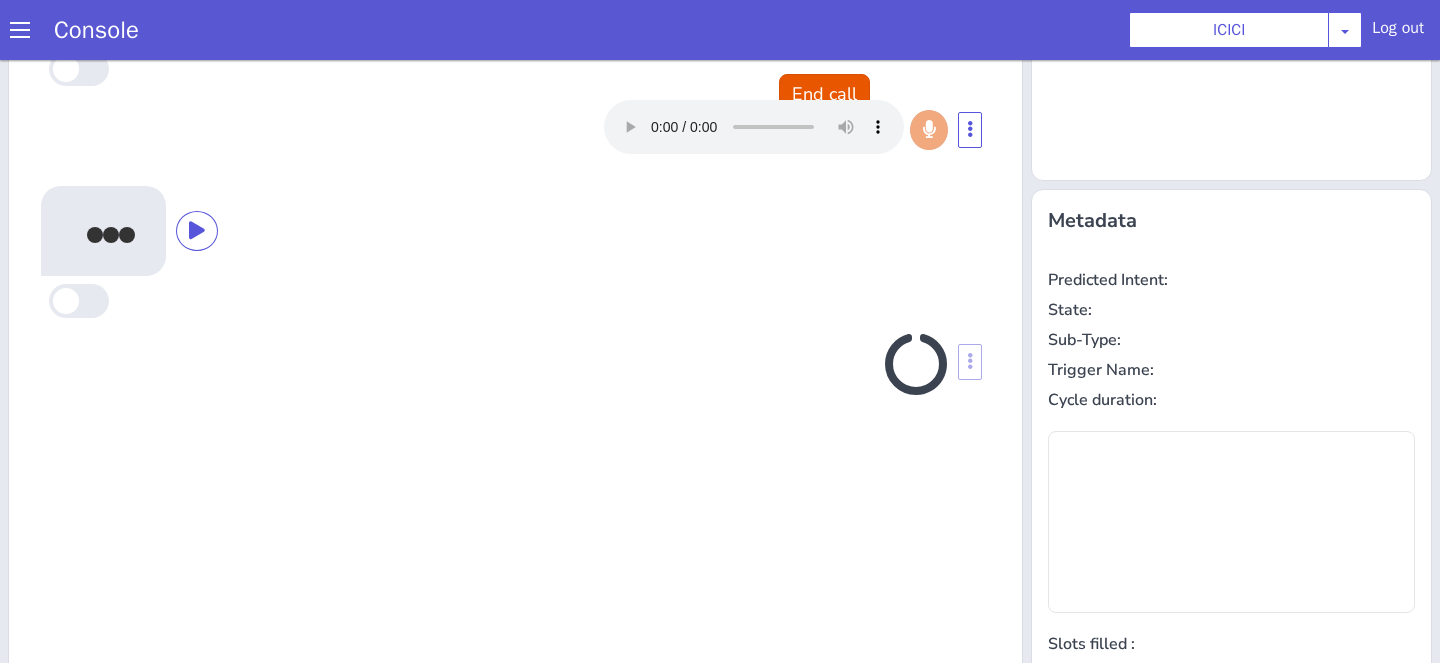 scroll, scrollTop: 0, scrollLeft: 0, axis: both 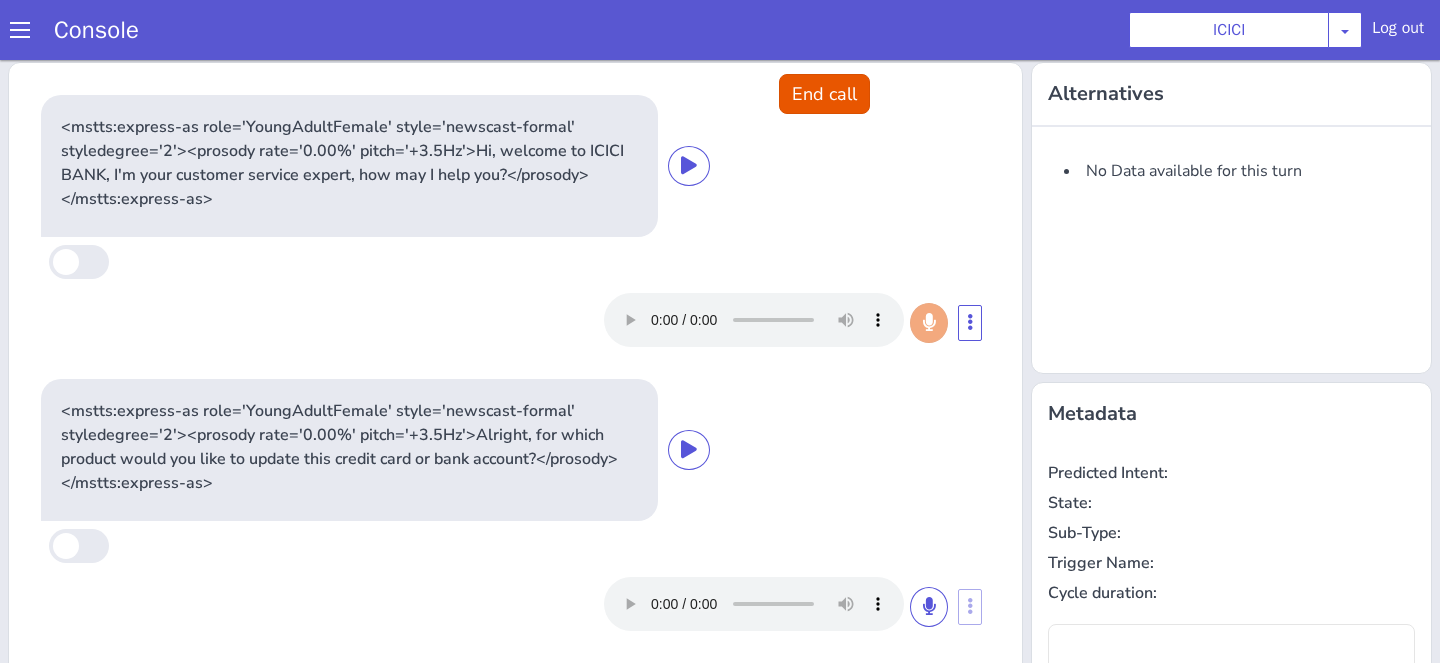 type on "object_to_change" 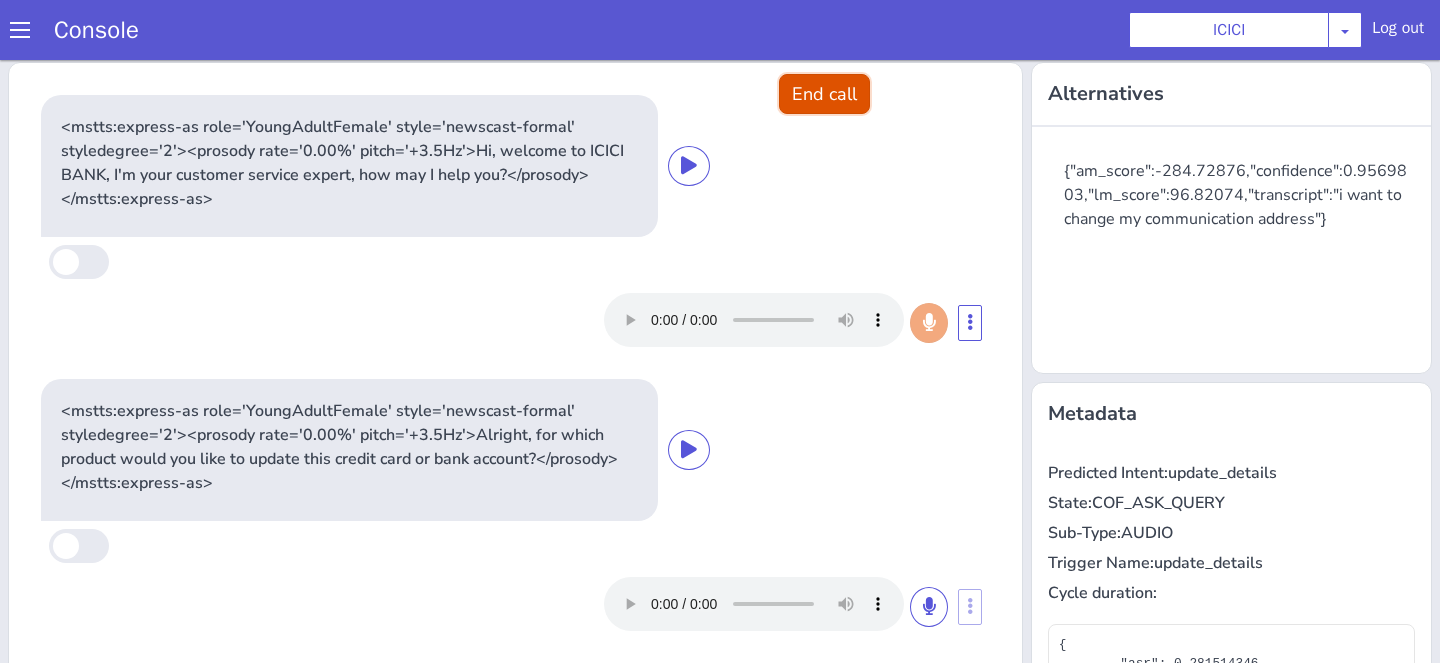 click on "End call" at bounding box center [824, 94] 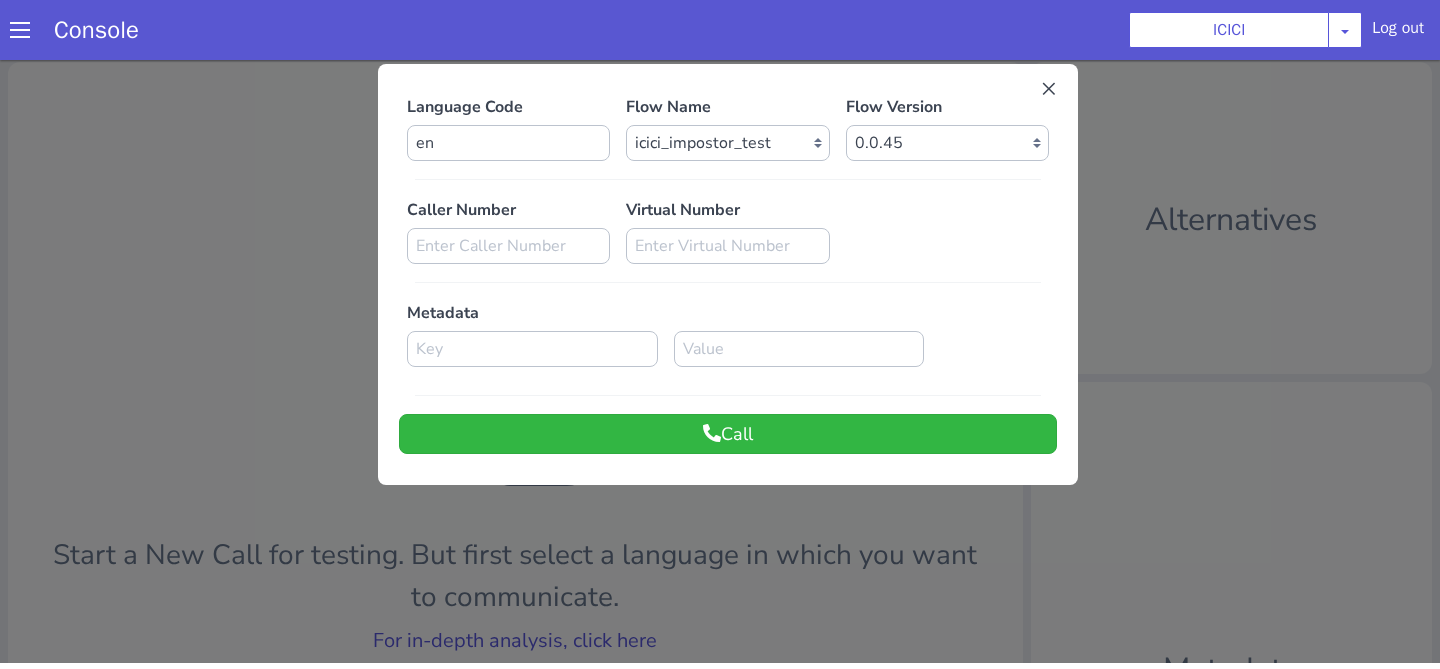 scroll, scrollTop: 0, scrollLeft: 0, axis: both 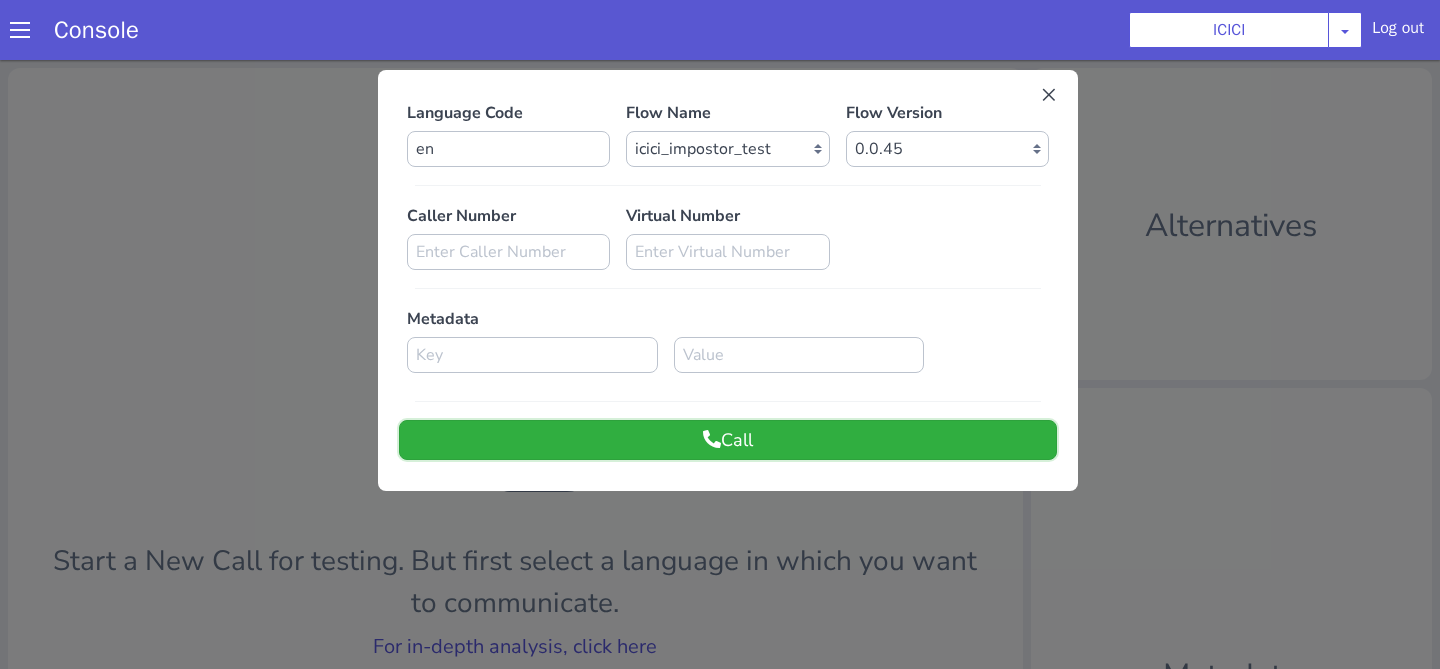 click on "Call" at bounding box center [728, 440] 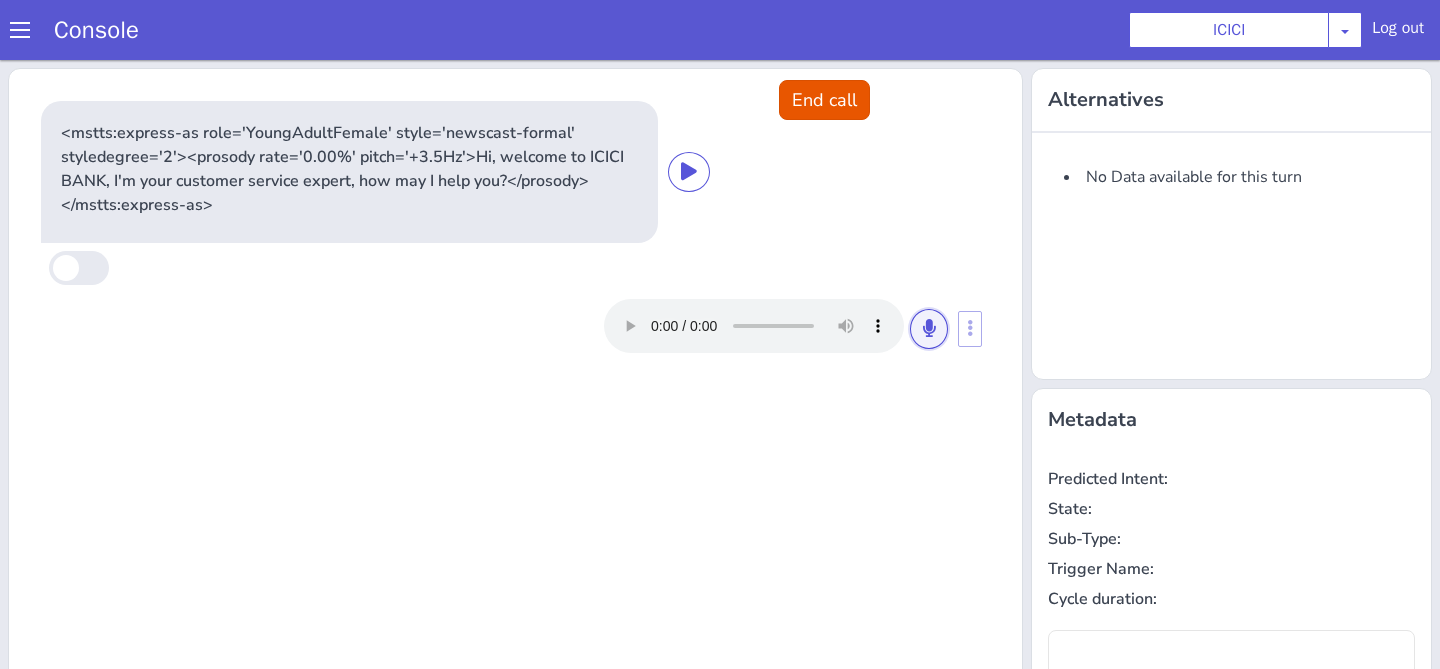 click at bounding box center (929, 328) 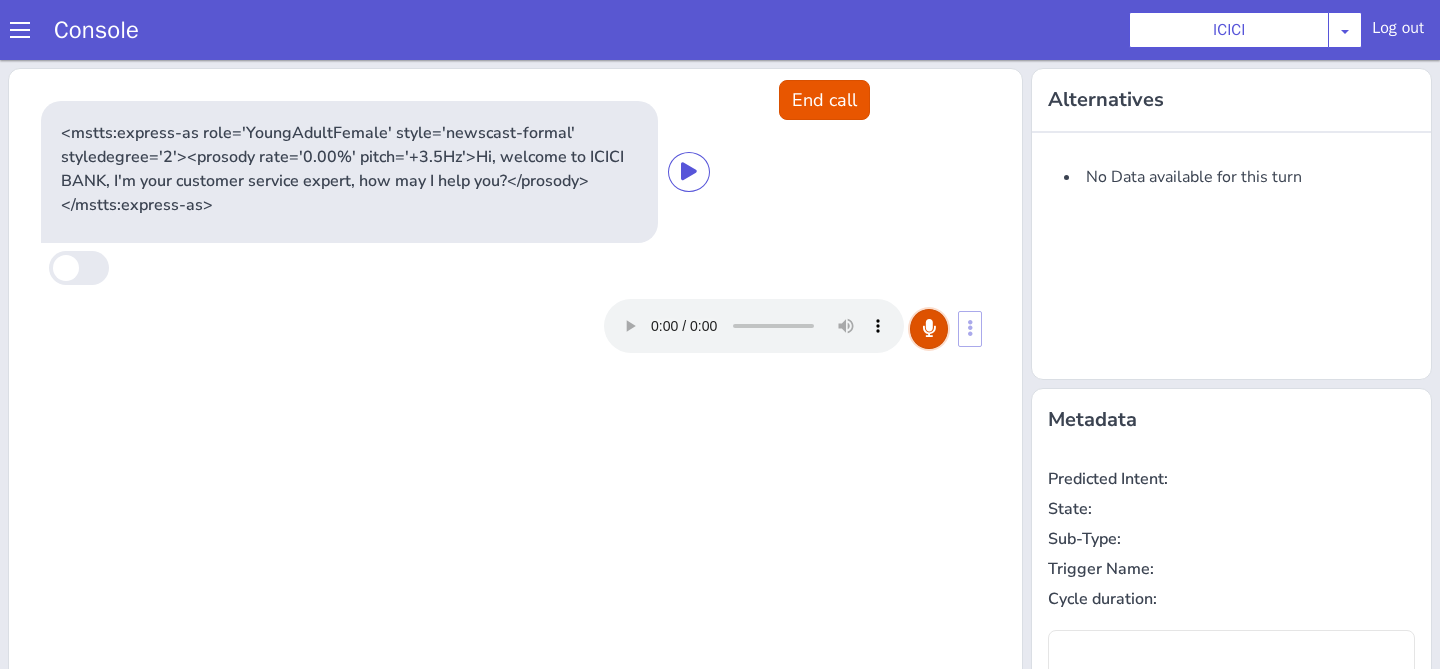 click at bounding box center [929, 328] 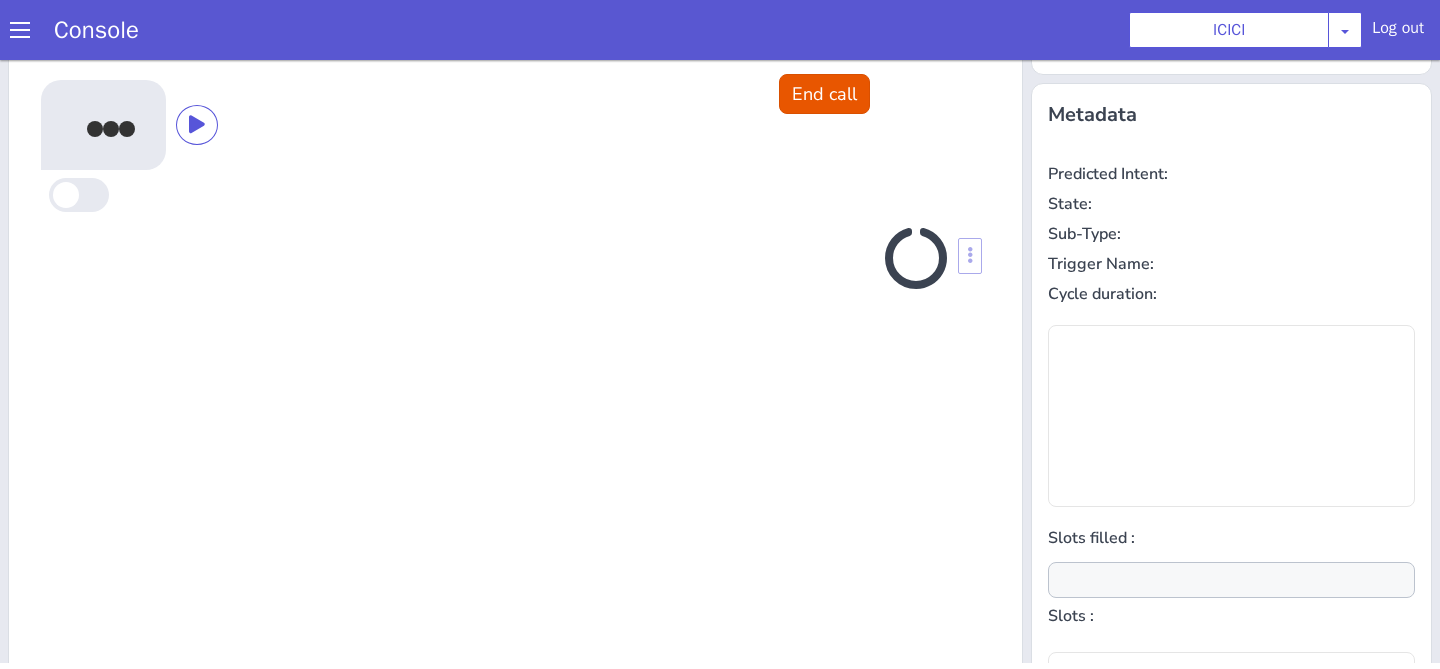 scroll, scrollTop: 317, scrollLeft: 0, axis: vertical 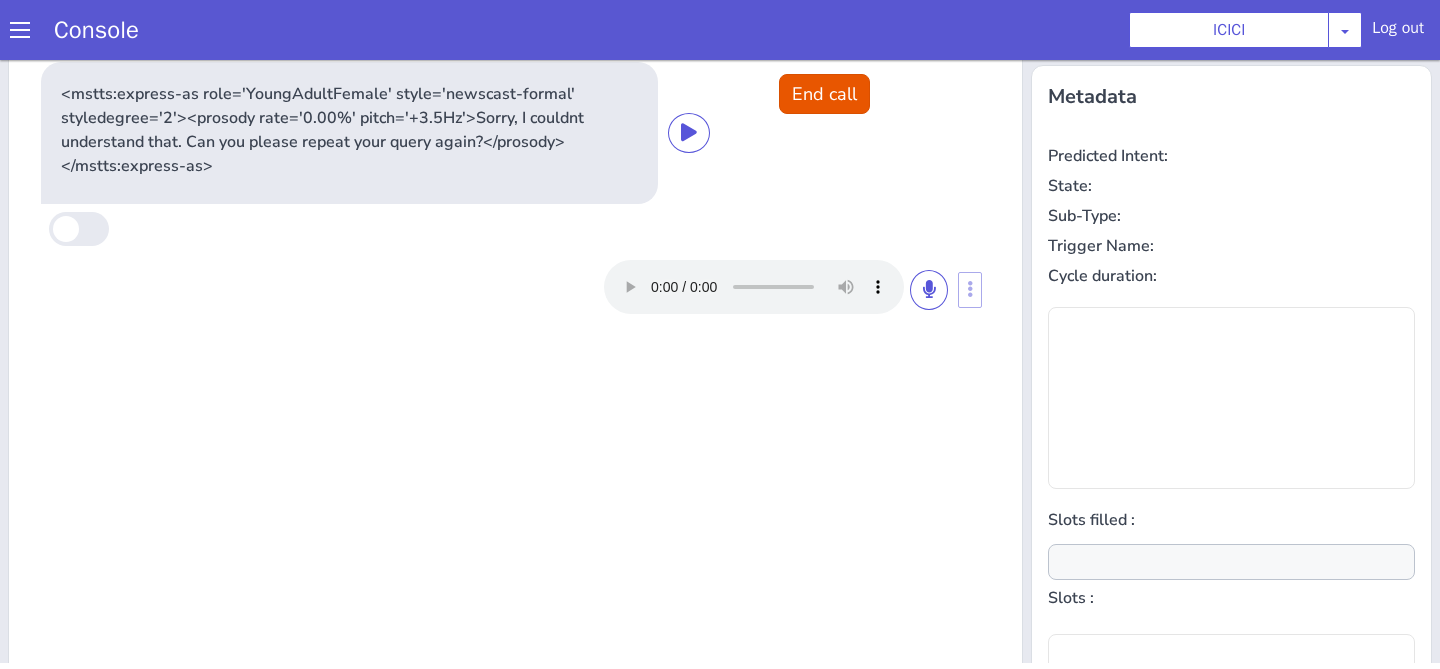 type on "object_to_change" 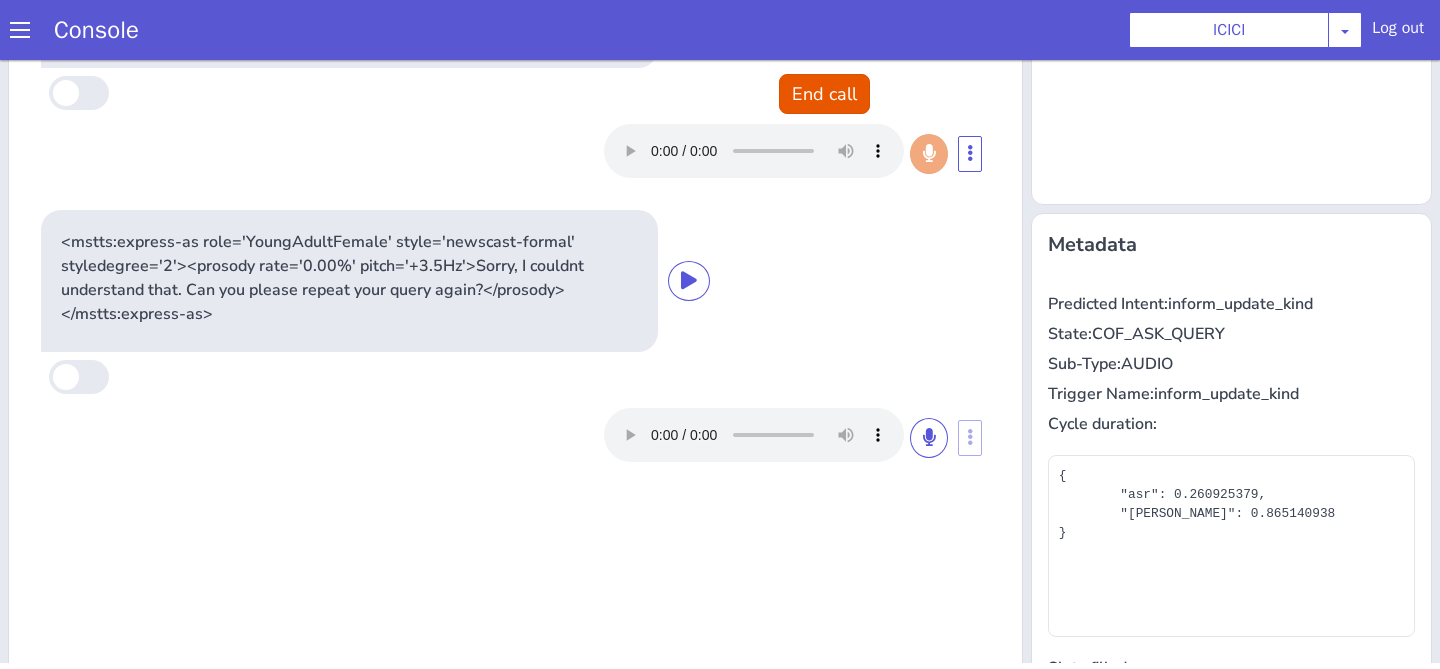 scroll, scrollTop: 162, scrollLeft: 0, axis: vertical 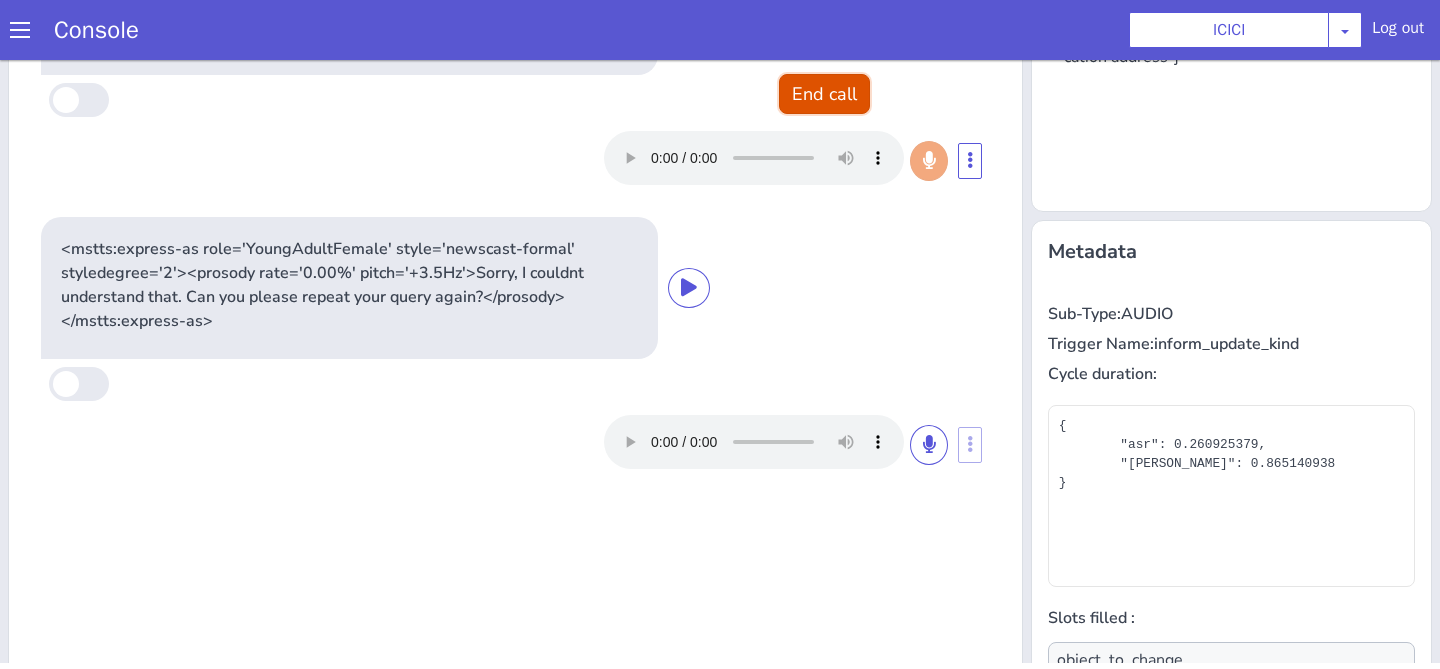 click on "End call" at bounding box center (824, 94) 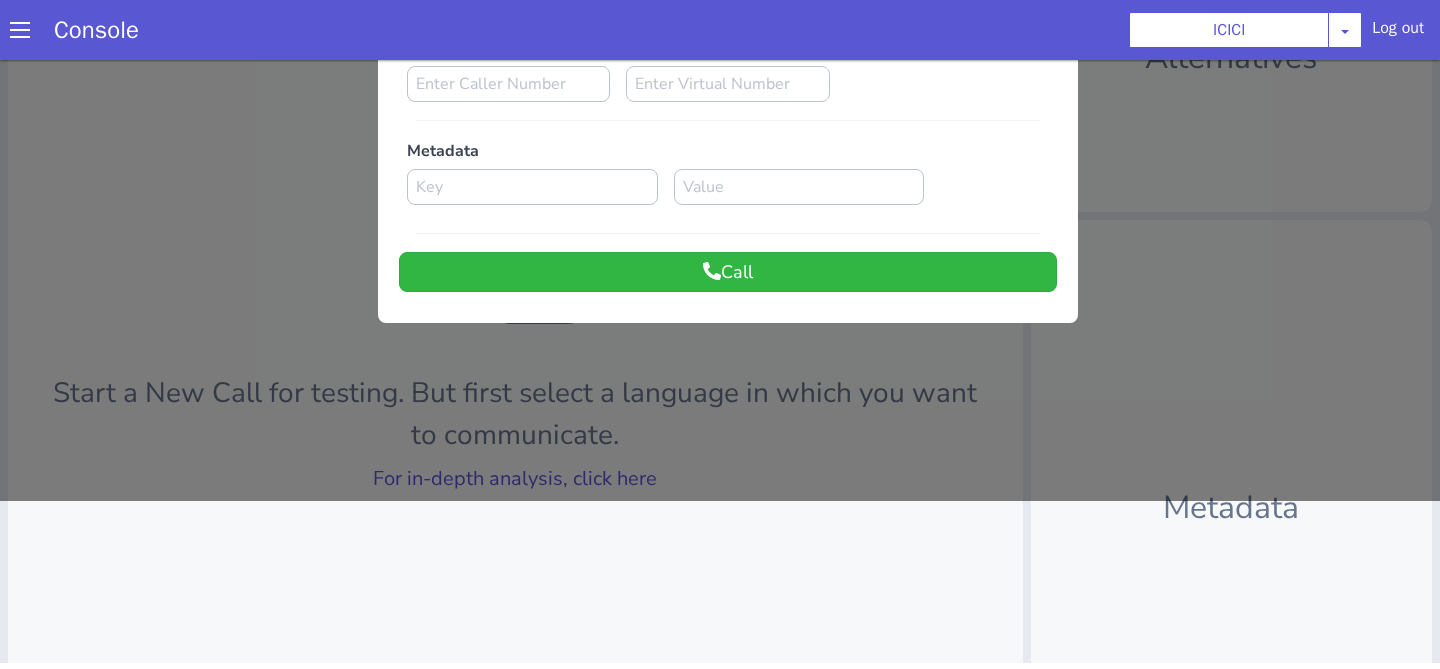 click at bounding box center [720, 196] 